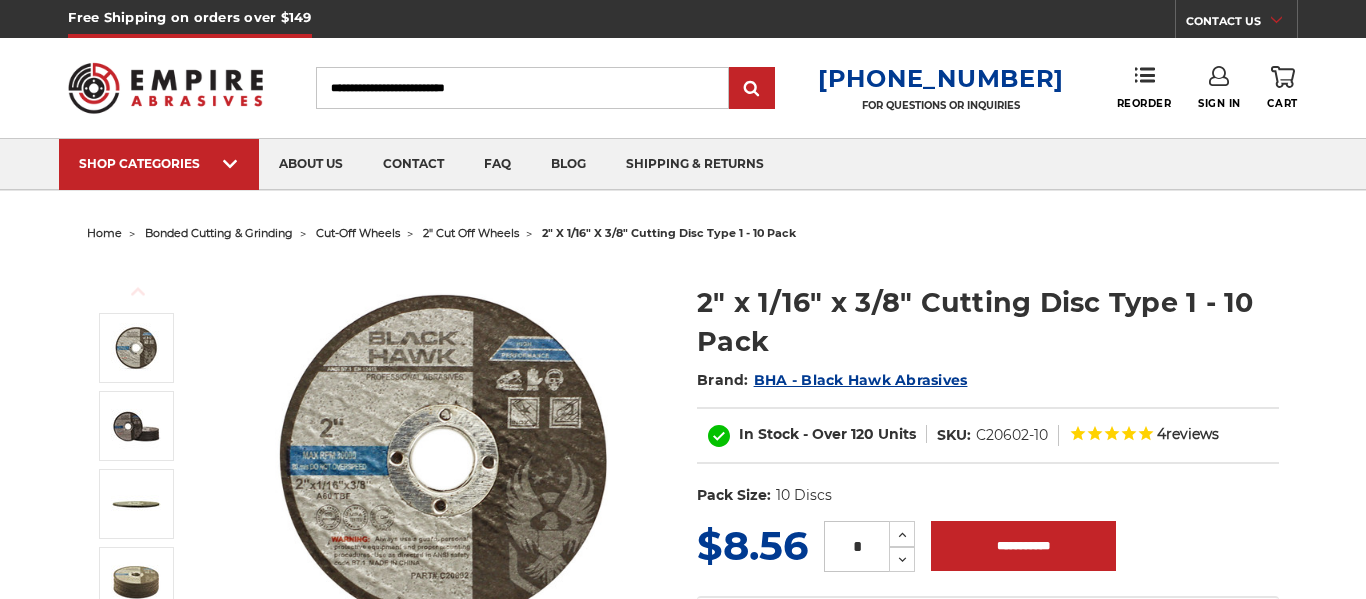 scroll, scrollTop: 0, scrollLeft: 0, axis: both 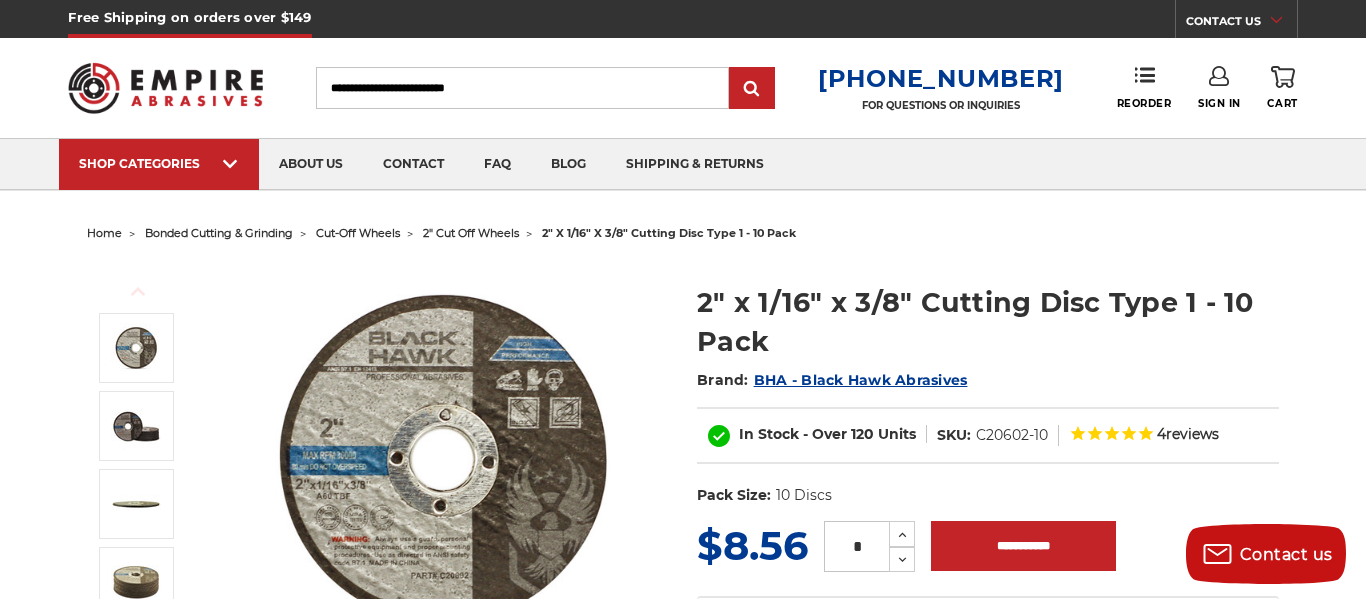 click on "Search" at bounding box center [522, 88] 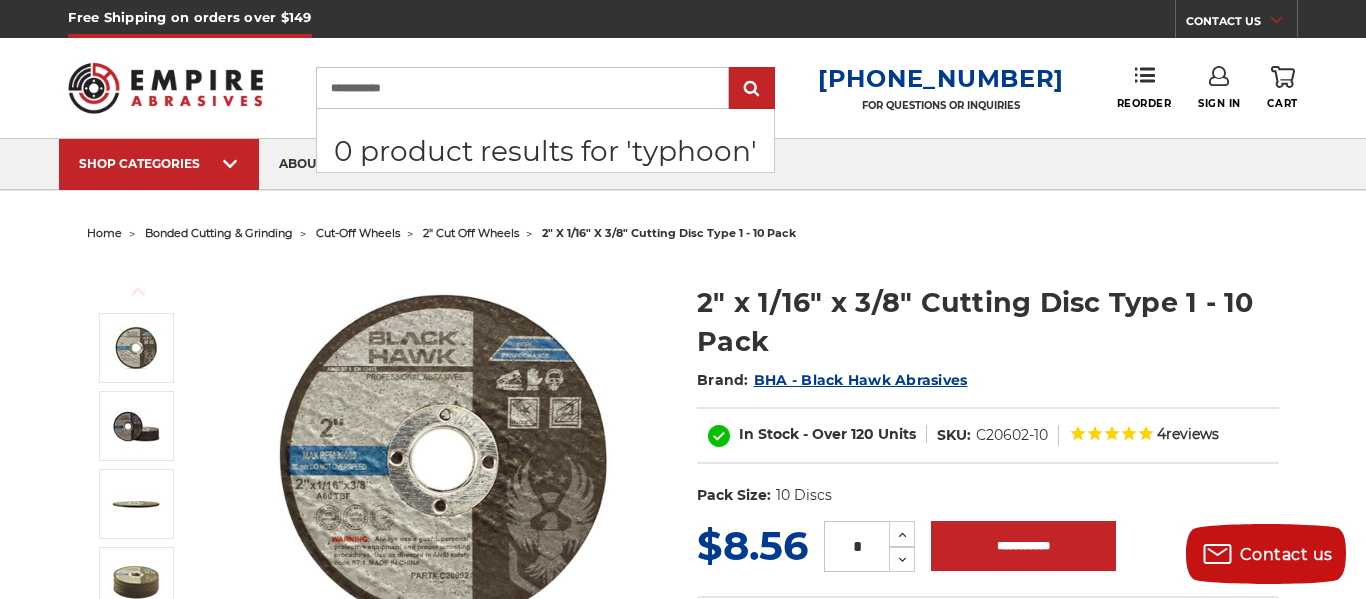 type on "**********" 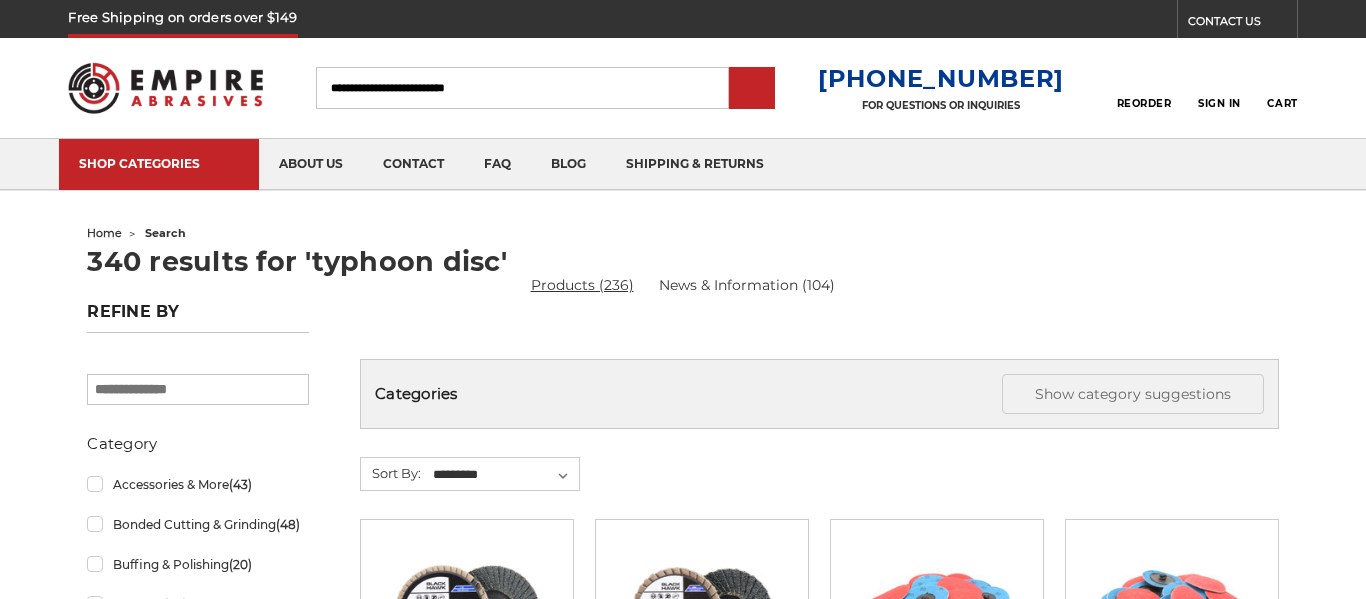 scroll, scrollTop: 0, scrollLeft: 0, axis: both 